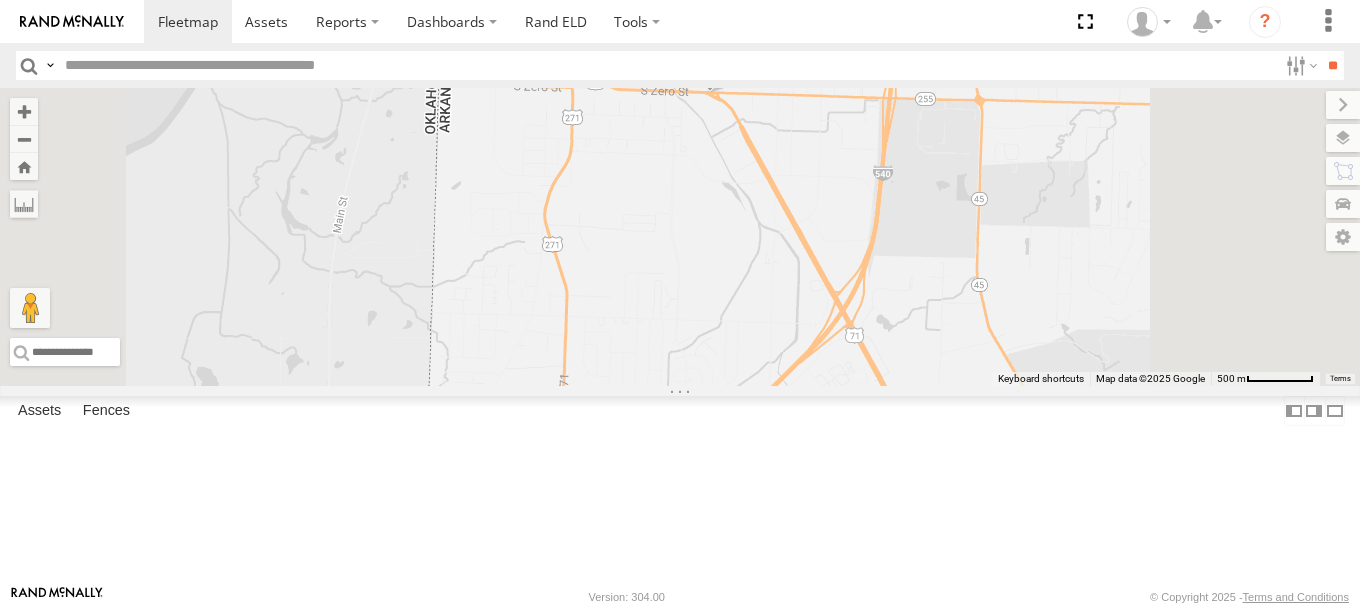 scroll, scrollTop: 0, scrollLeft: 0, axis: both 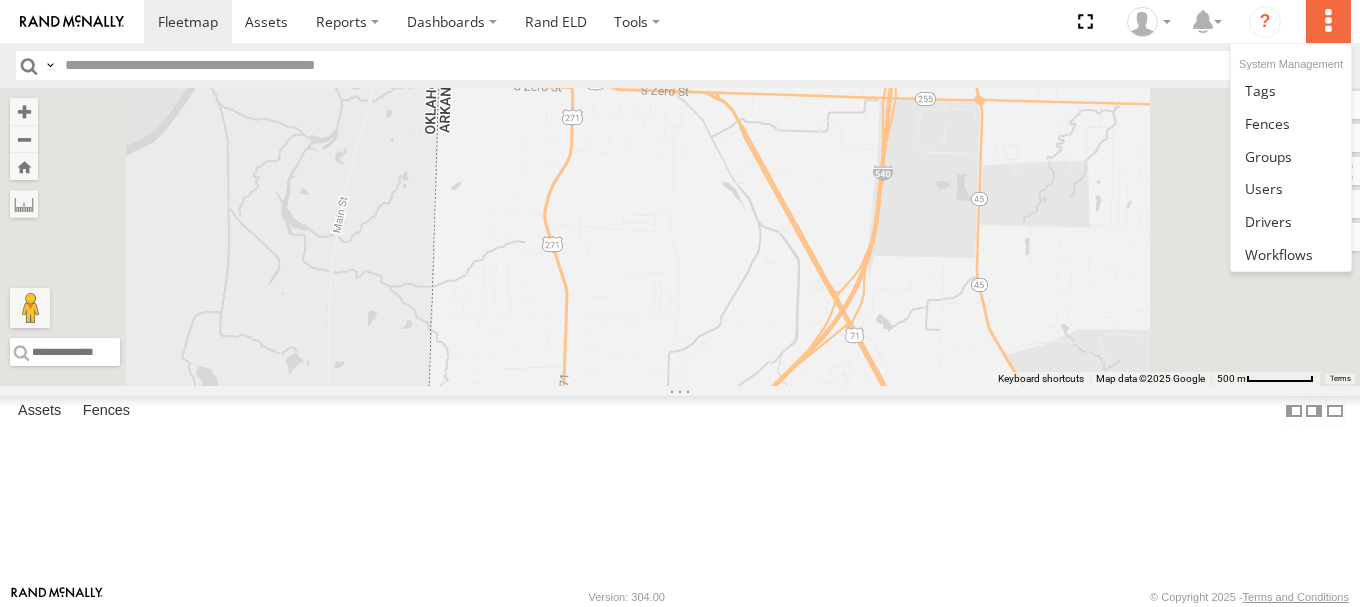 click at bounding box center [1328, 21] 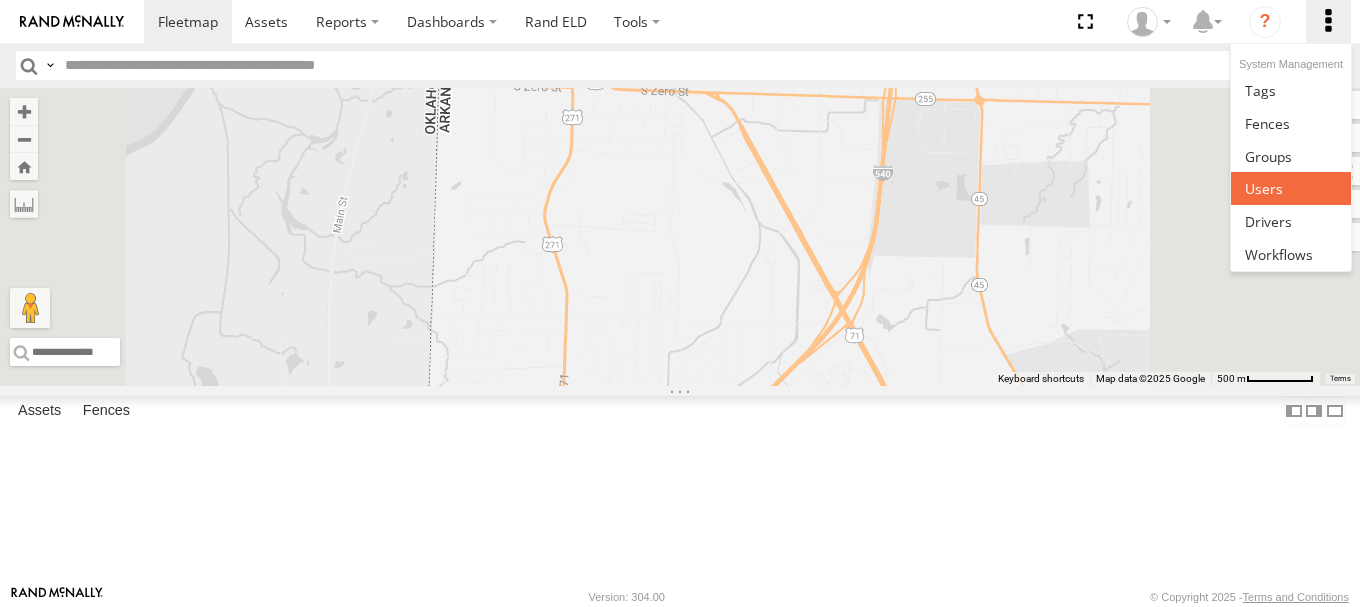 click at bounding box center [1264, 188] 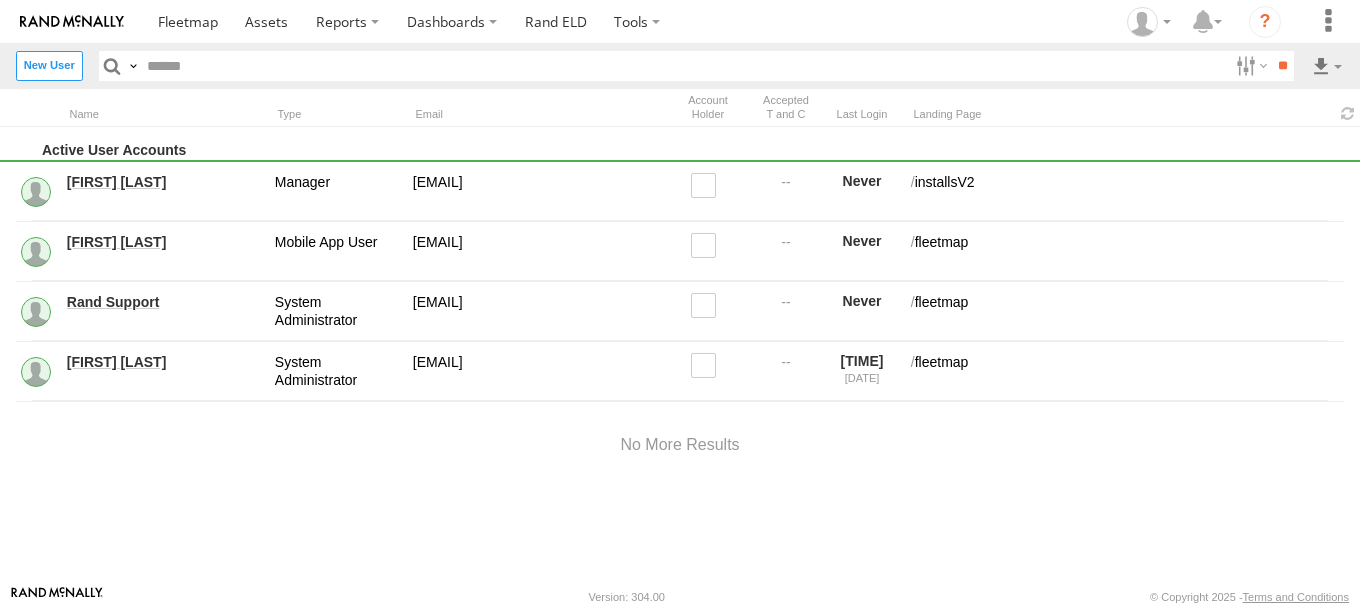 scroll, scrollTop: 0, scrollLeft: 0, axis: both 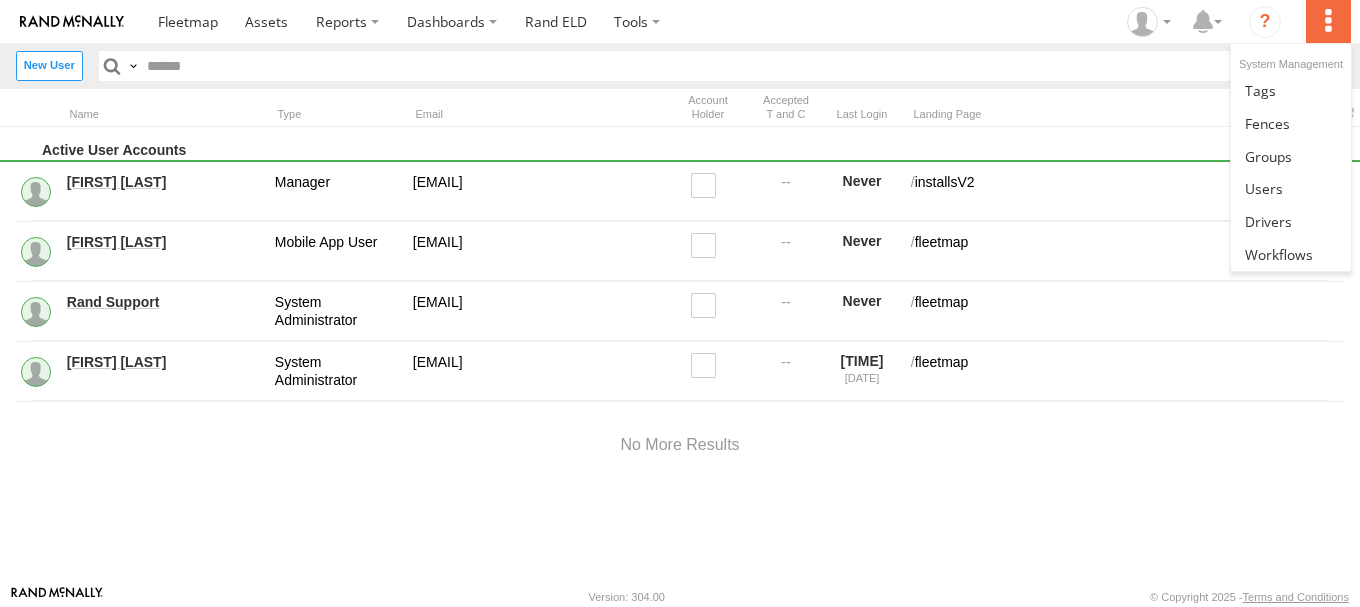 click at bounding box center (1328, 21) 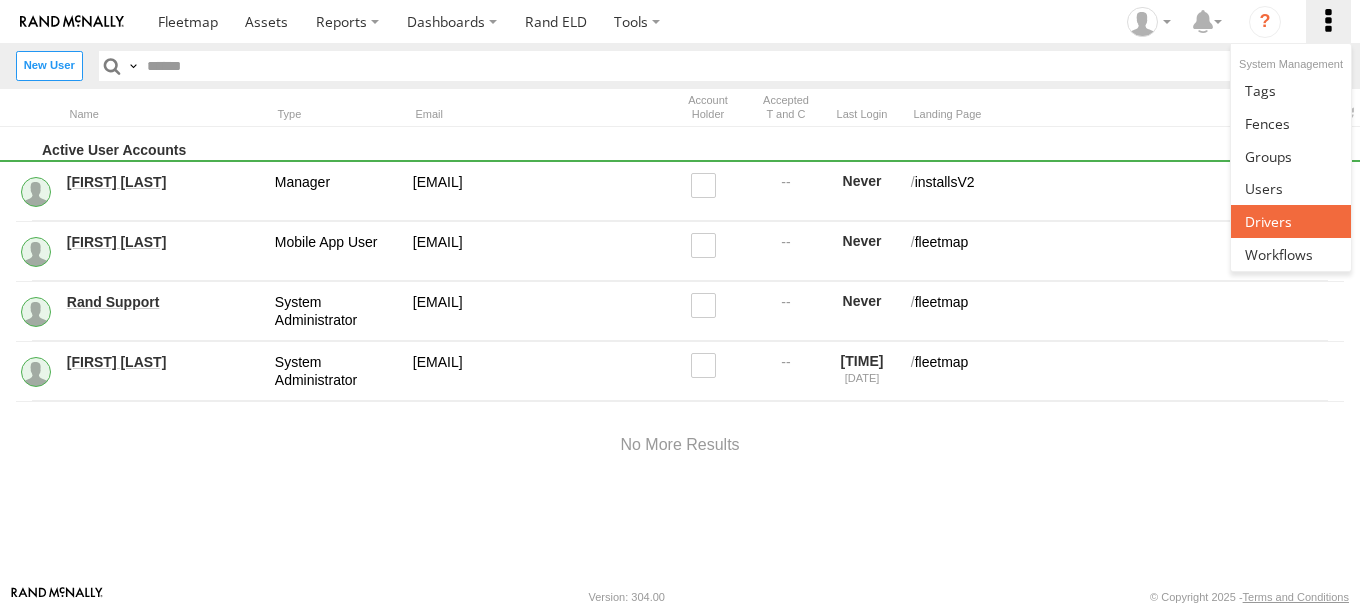 click at bounding box center (1268, 221) 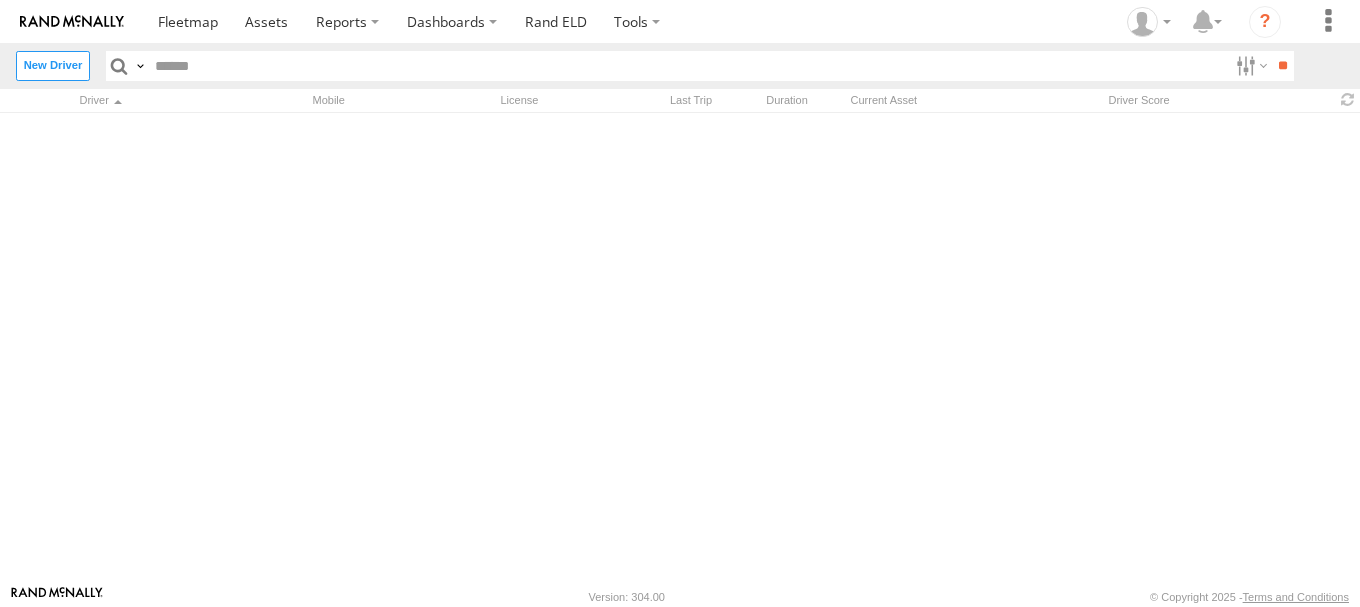 scroll, scrollTop: 0, scrollLeft: 0, axis: both 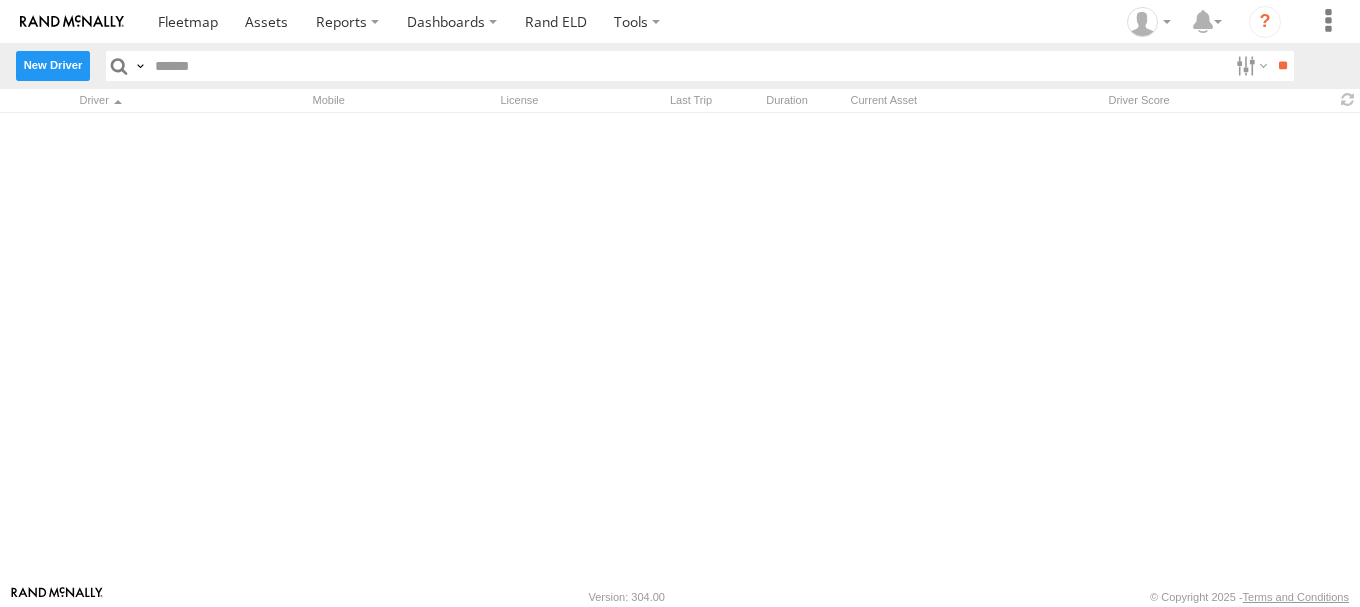click on "New Driver" at bounding box center [53, 65] 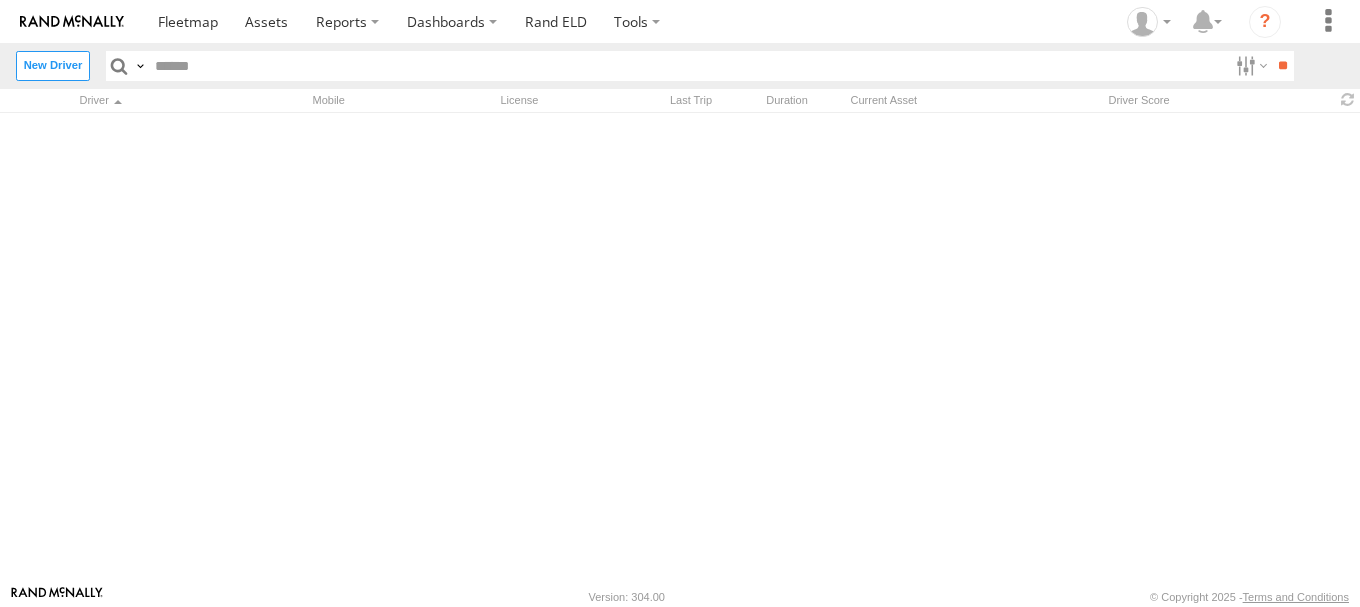 click at bounding box center [0, 0] 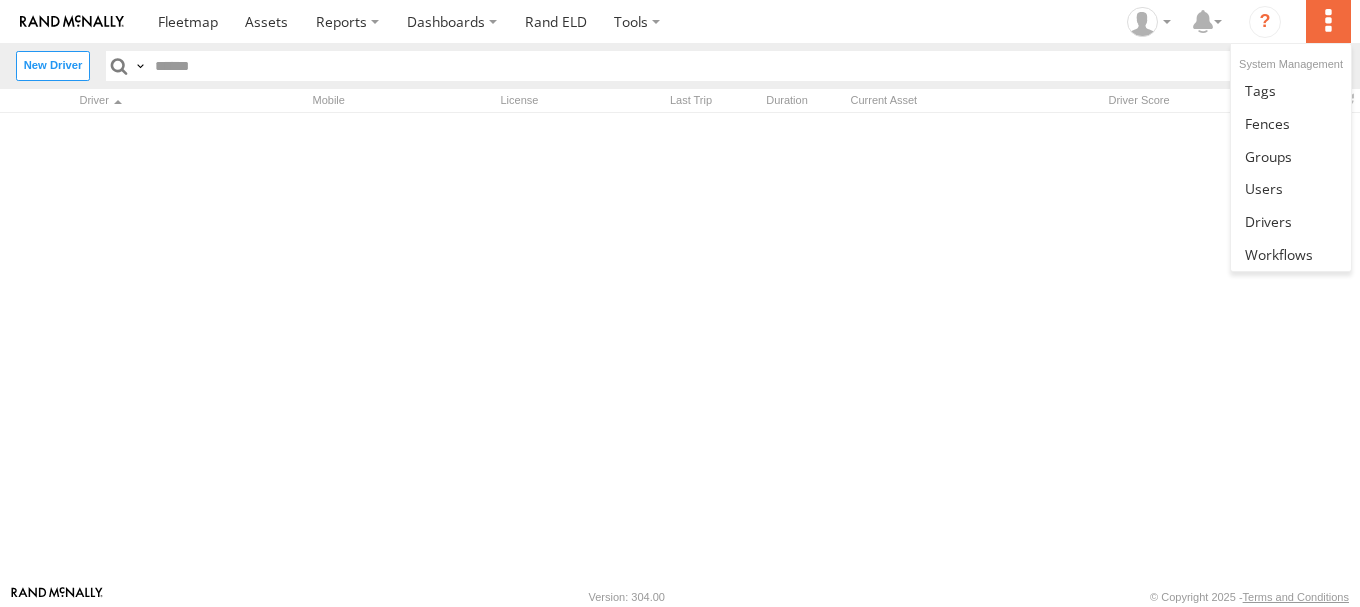click at bounding box center [1328, 21] 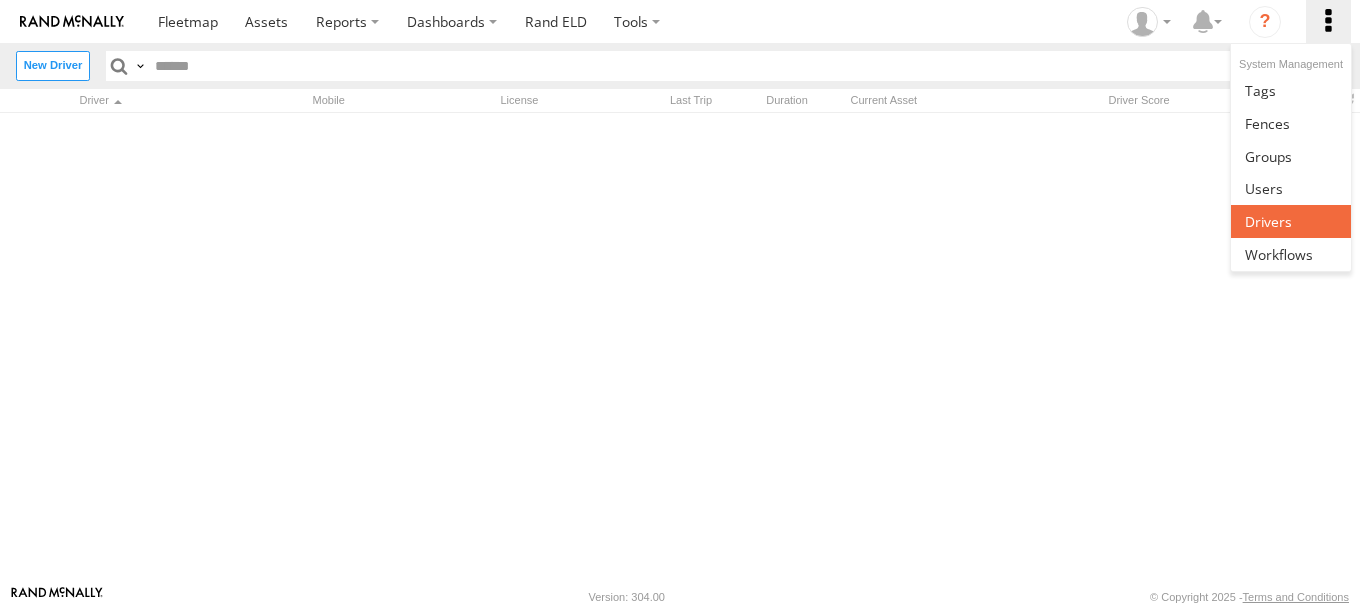 click at bounding box center (1268, 221) 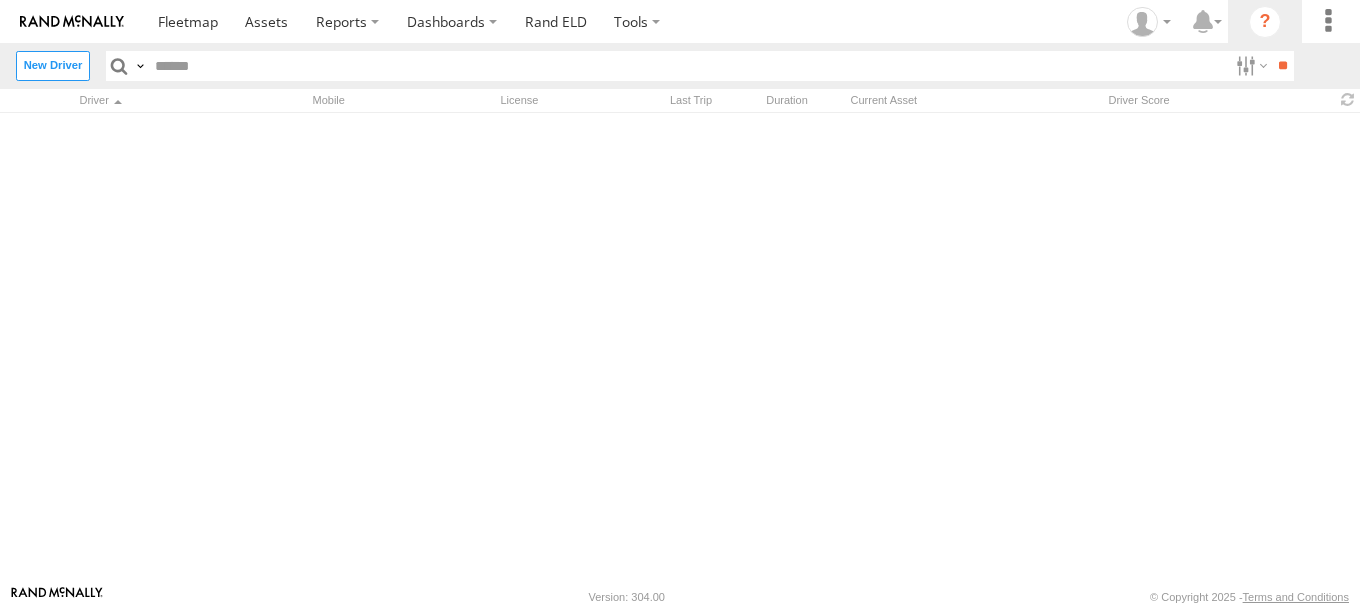 scroll, scrollTop: 0, scrollLeft: 0, axis: both 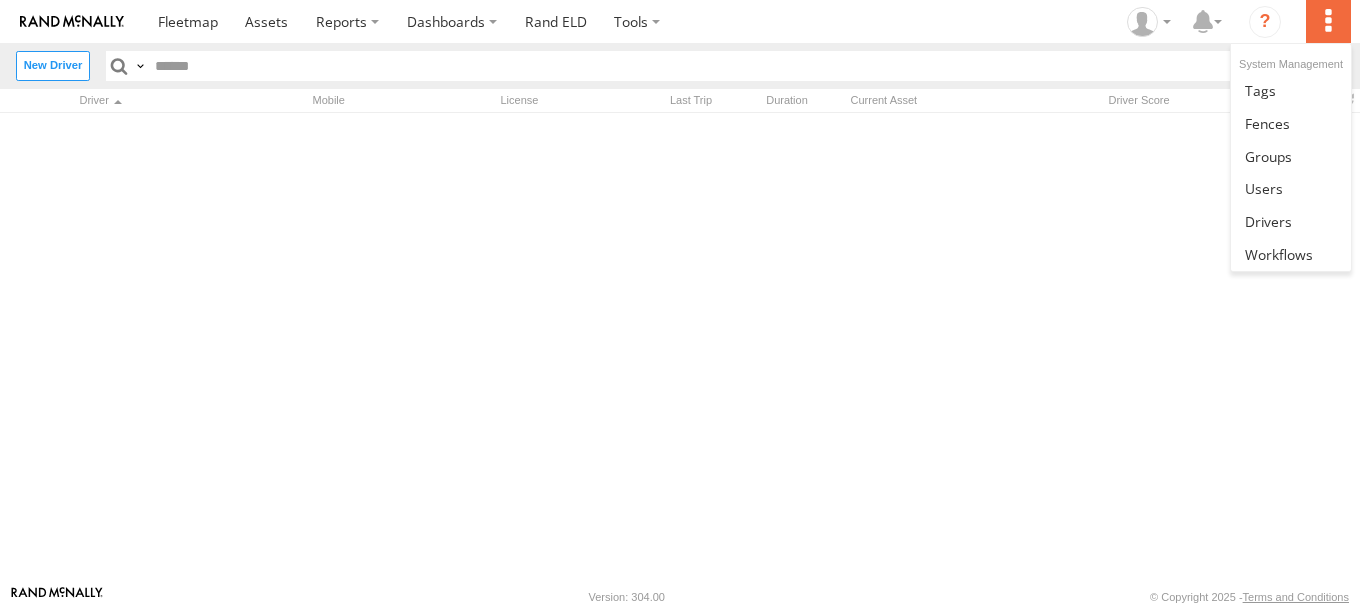 drag, startPoint x: 1346, startPoint y: 22, endPoint x: 1336, endPoint y: 25, distance: 10.440307 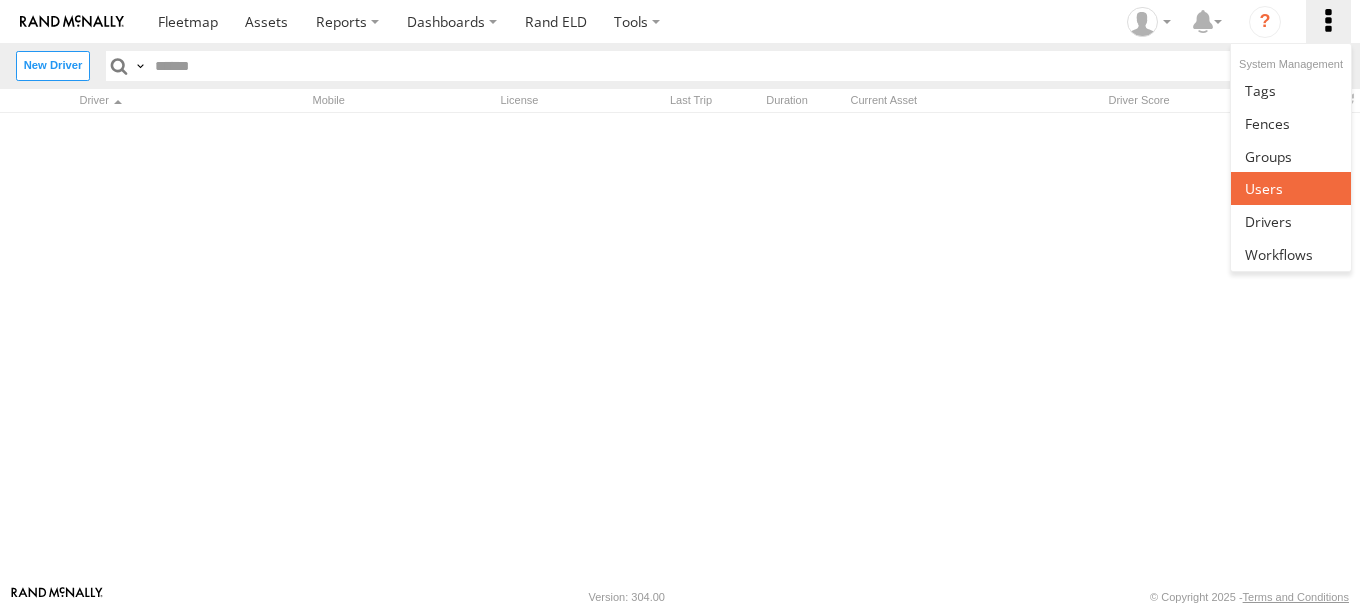 click at bounding box center (1264, 188) 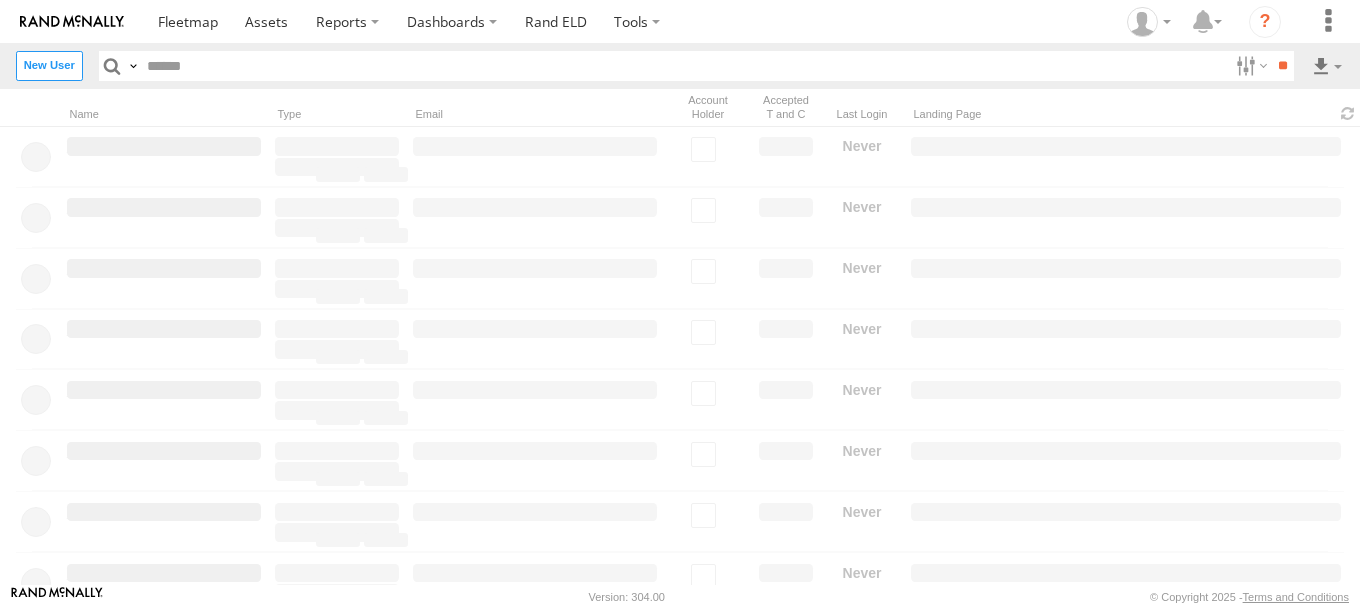 scroll, scrollTop: 0, scrollLeft: 0, axis: both 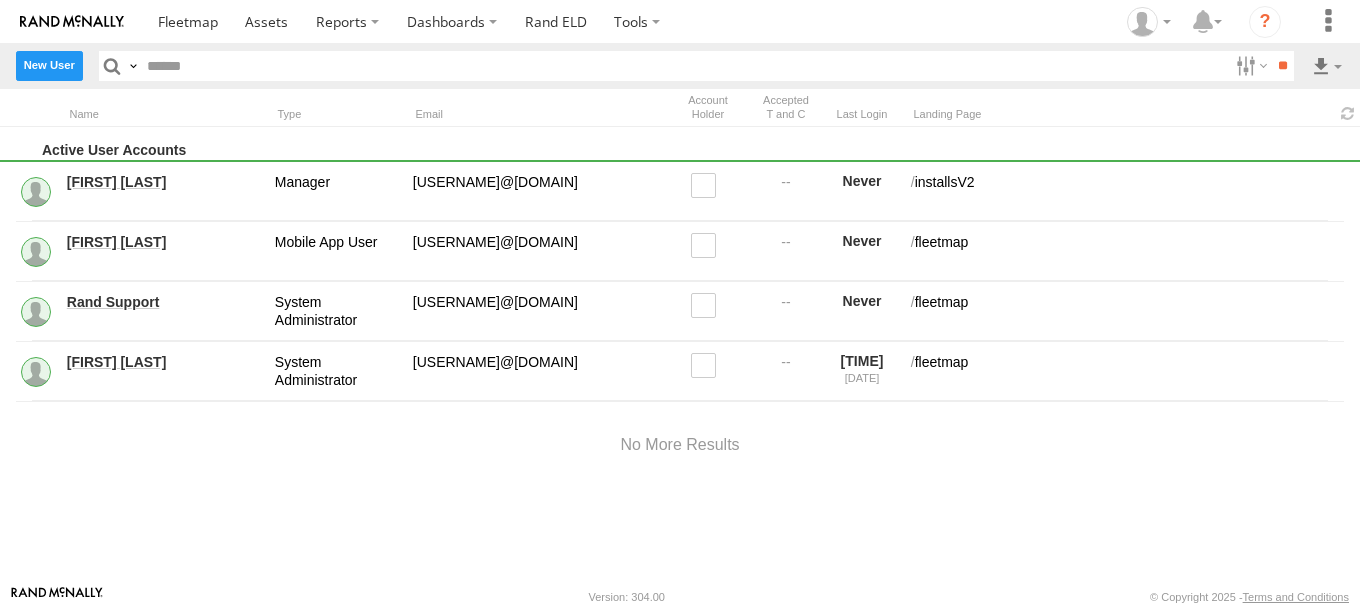 click on "New User" at bounding box center (49, 65) 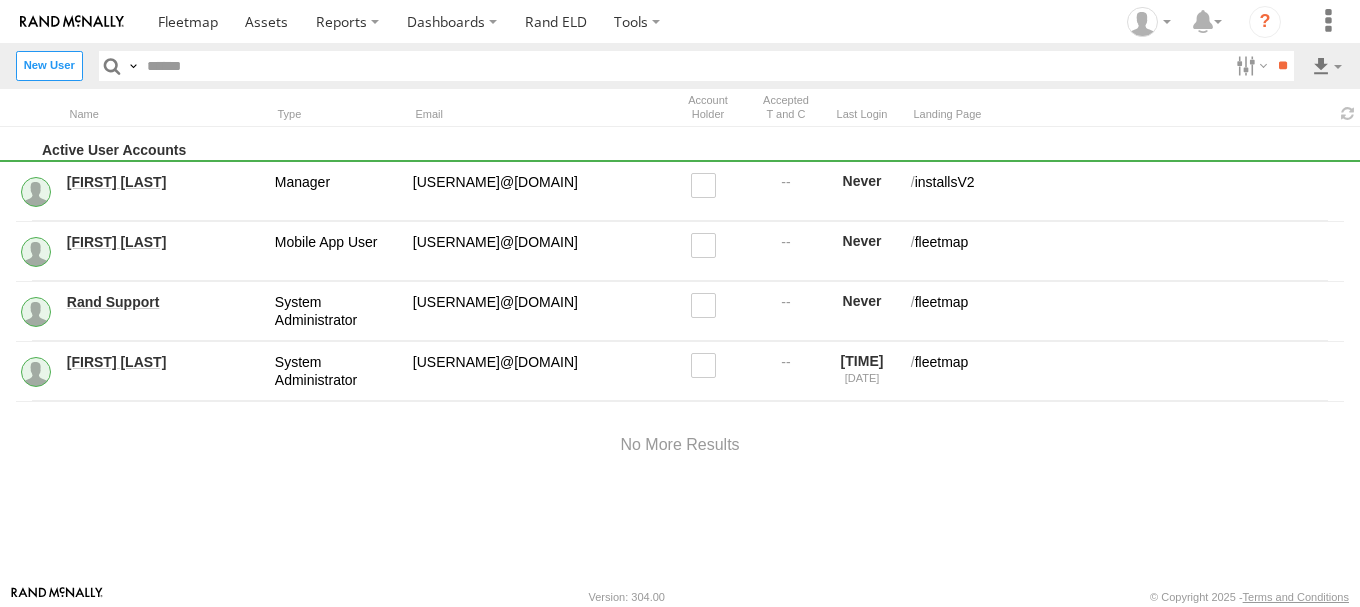 click on "×" at bounding box center (0, 0) 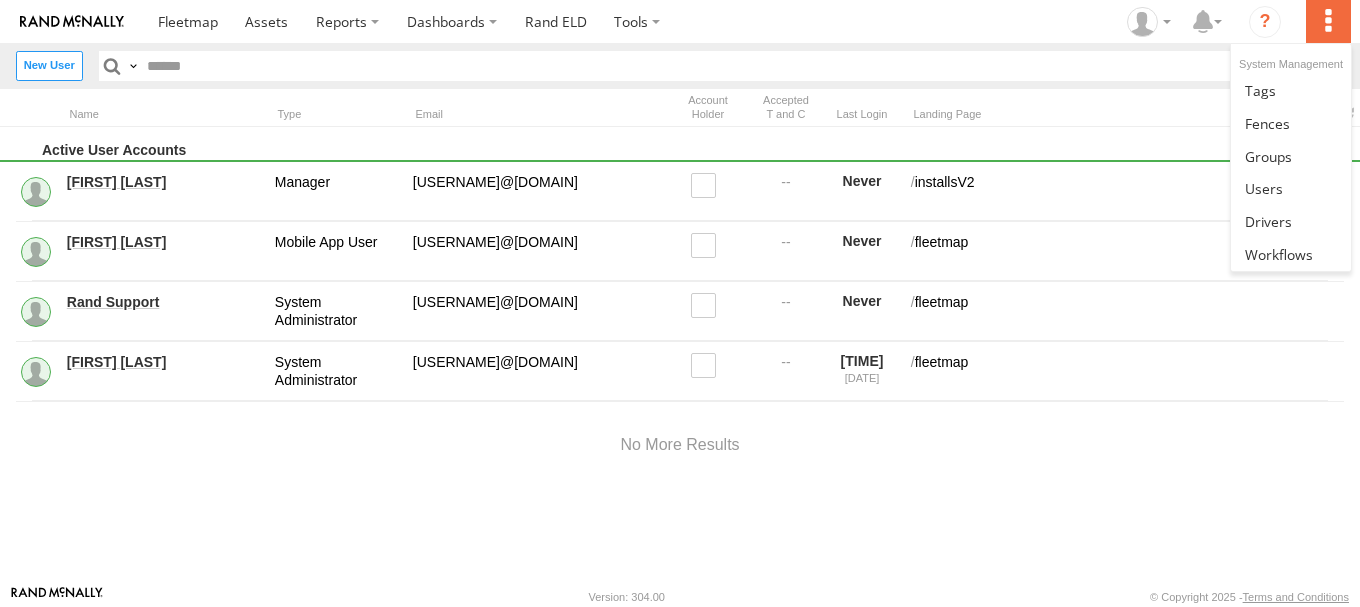 click at bounding box center (1328, 21) 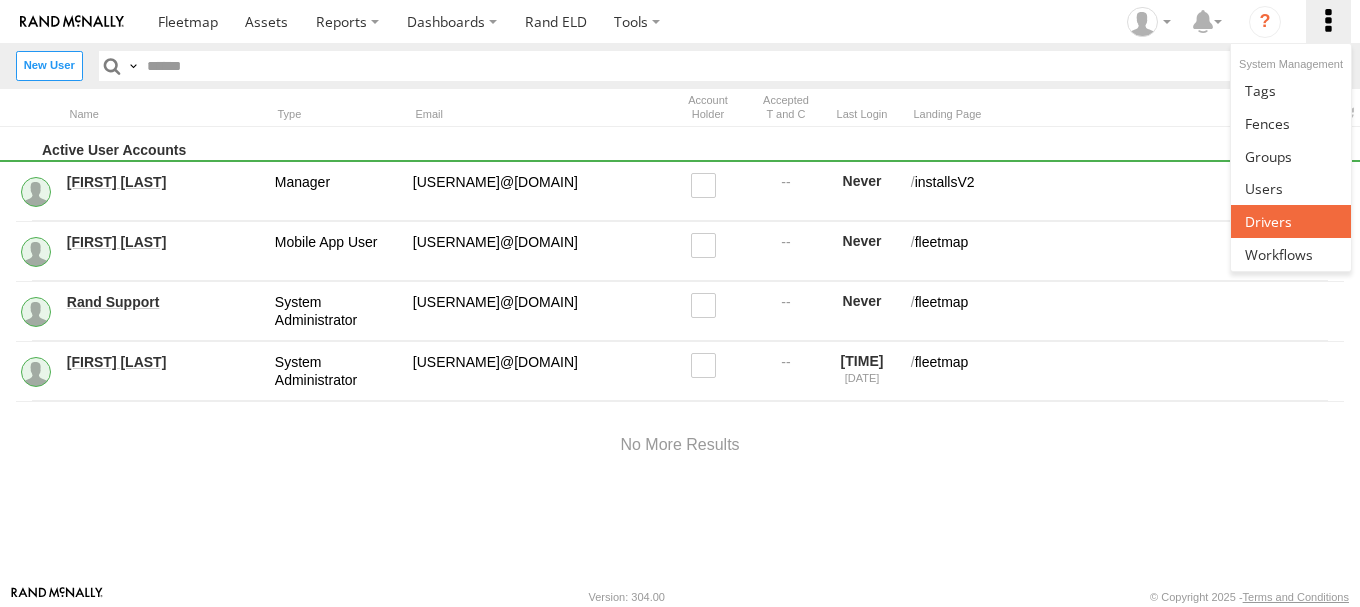 click at bounding box center (1268, 221) 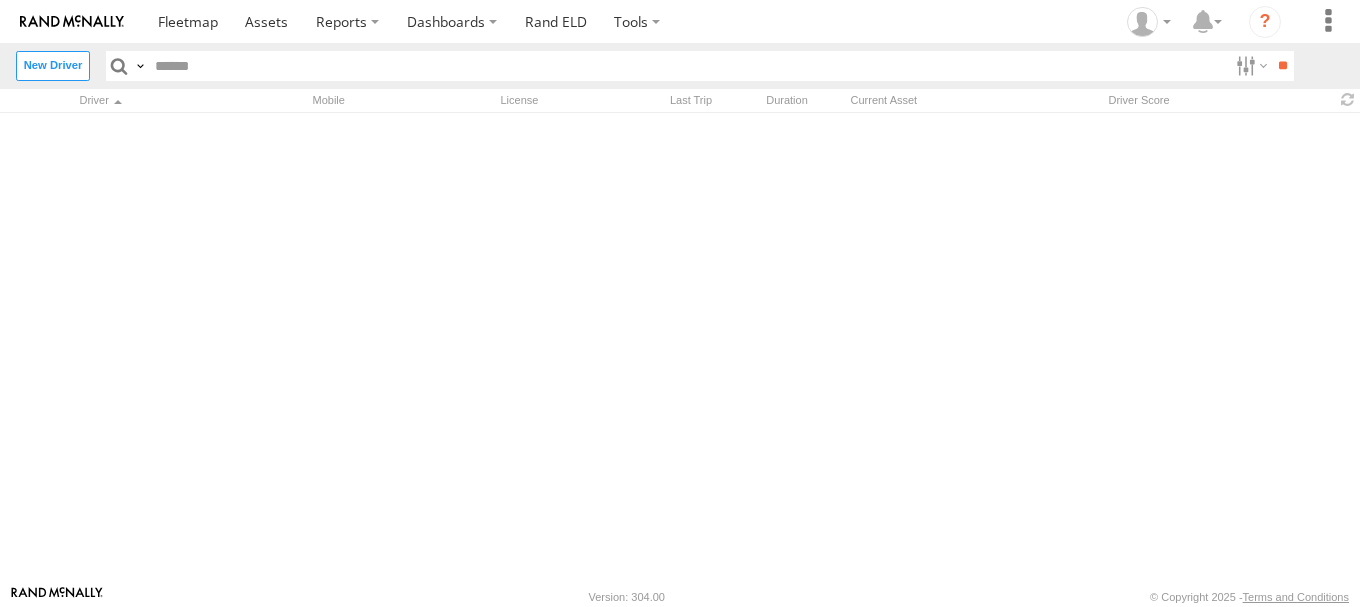scroll, scrollTop: 0, scrollLeft: 0, axis: both 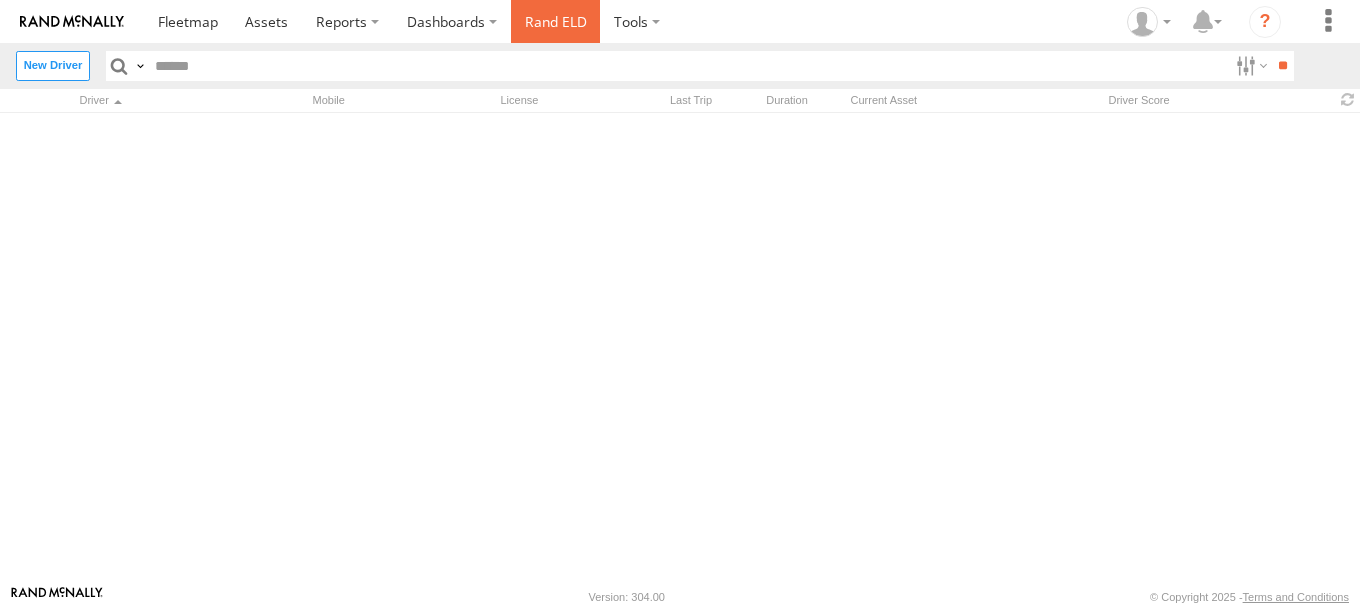 click on "Rand ELD" at bounding box center (556, 21) 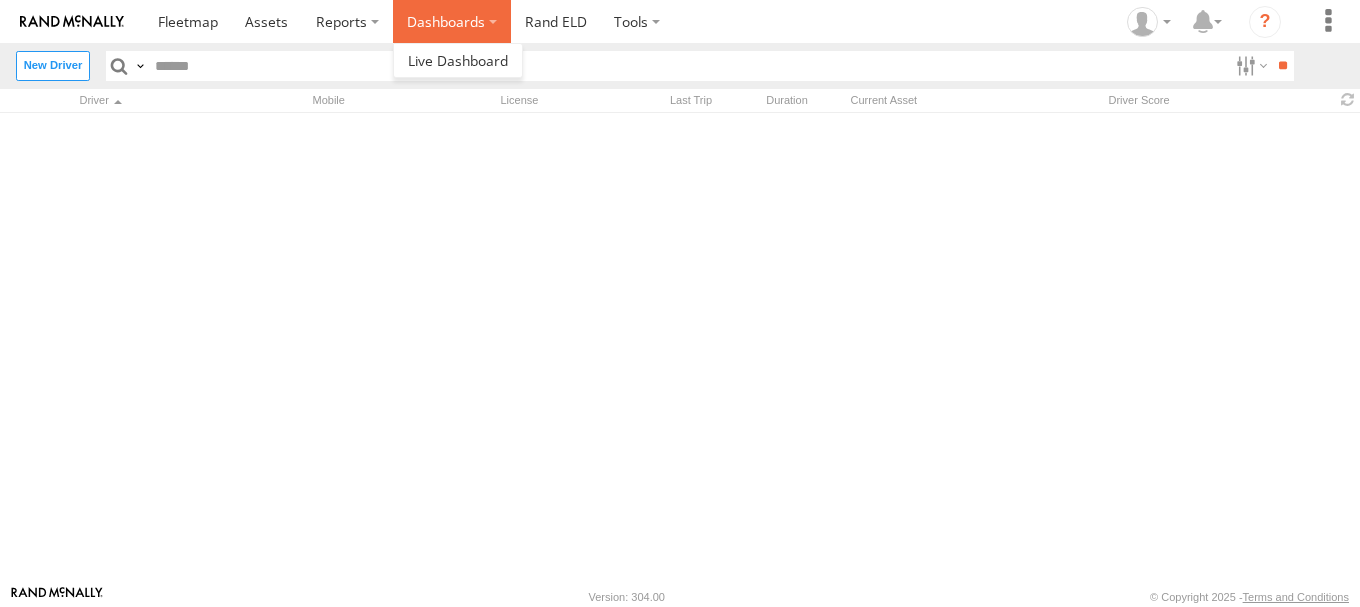 click on "Dashboards" at bounding box center (452, 21) 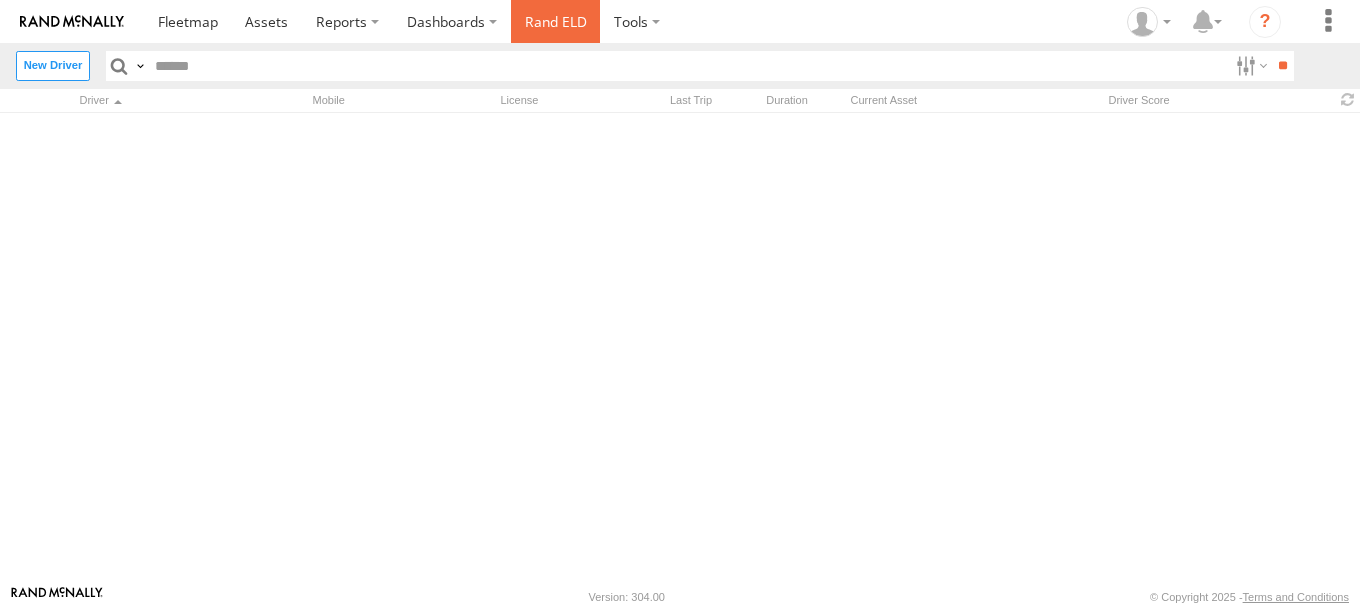 click on "Rand ELD" at bounding box center [556, 21] 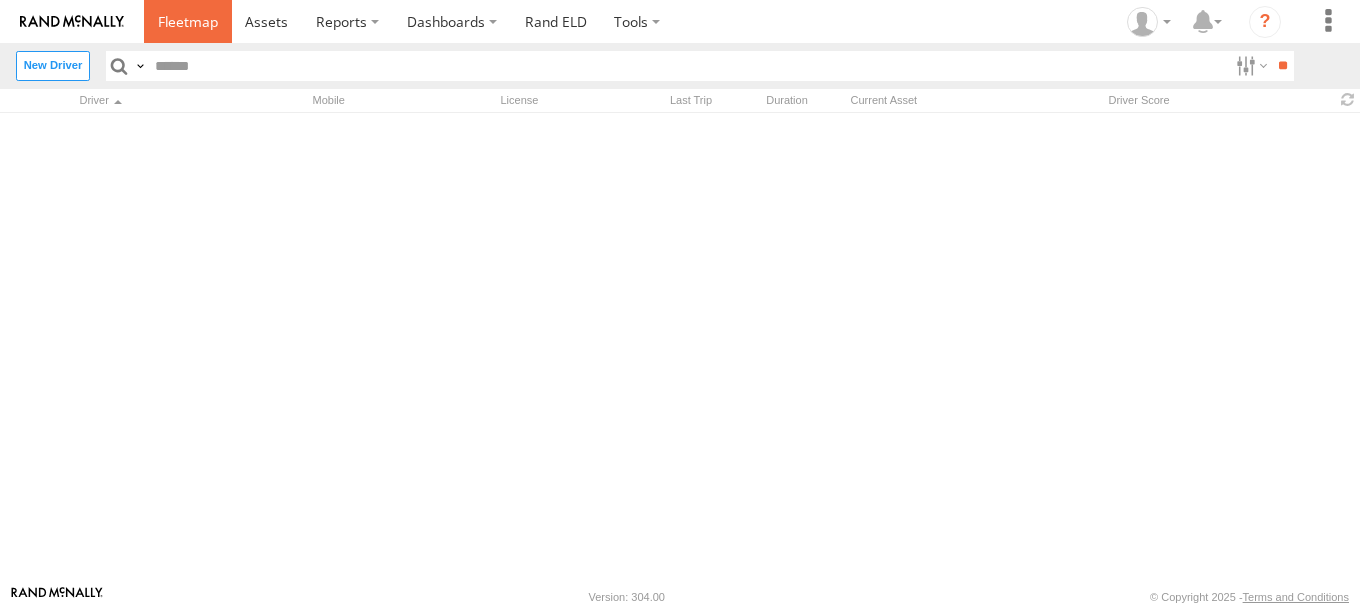 click at bounding box center [188, 21] 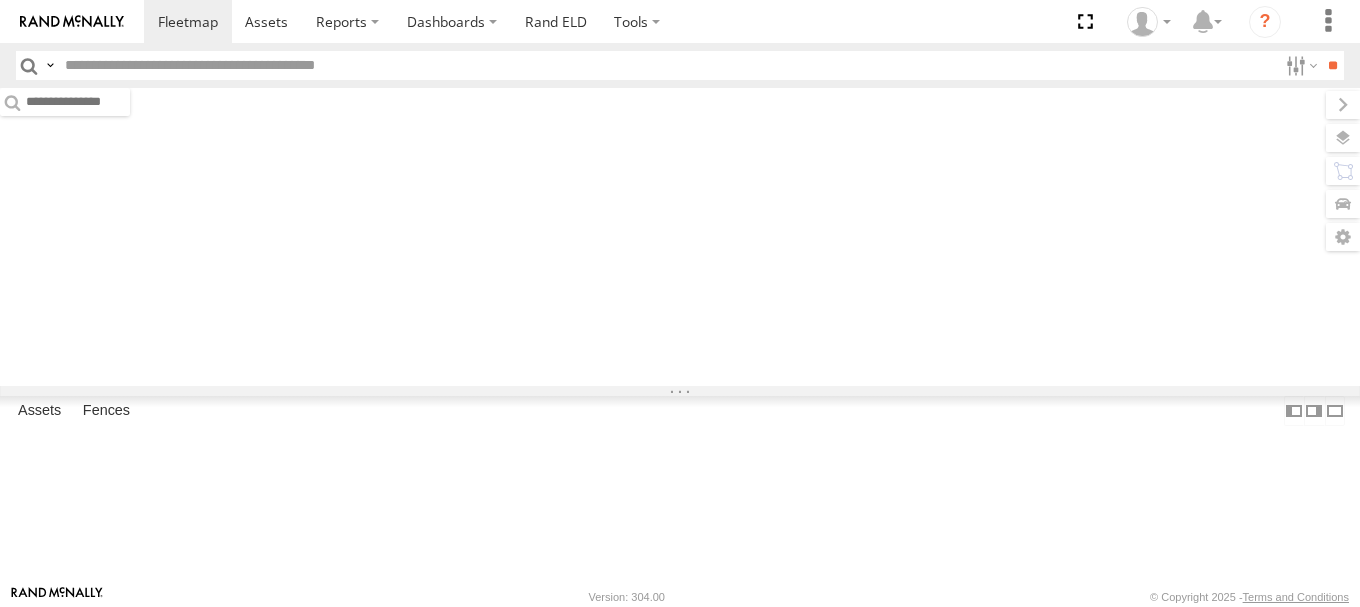 scroll, scrollTop: 0, scrollLeft: 0, axis: both 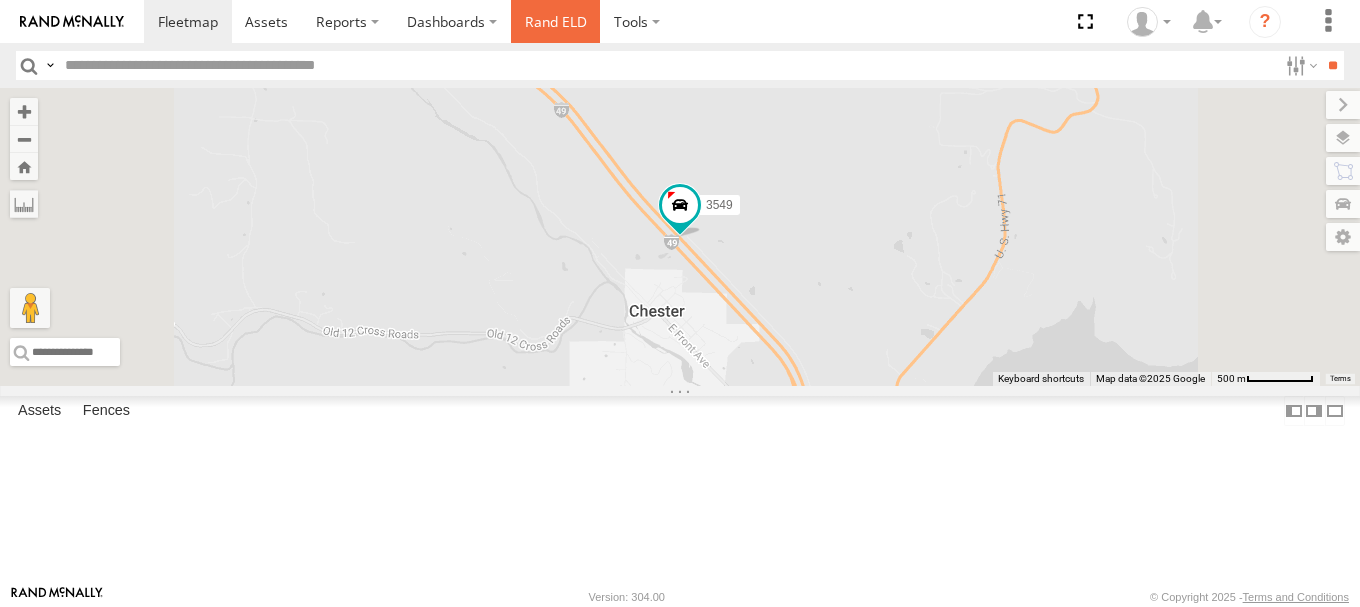 click on "Rand ELD" at bounding box center (556, 21) 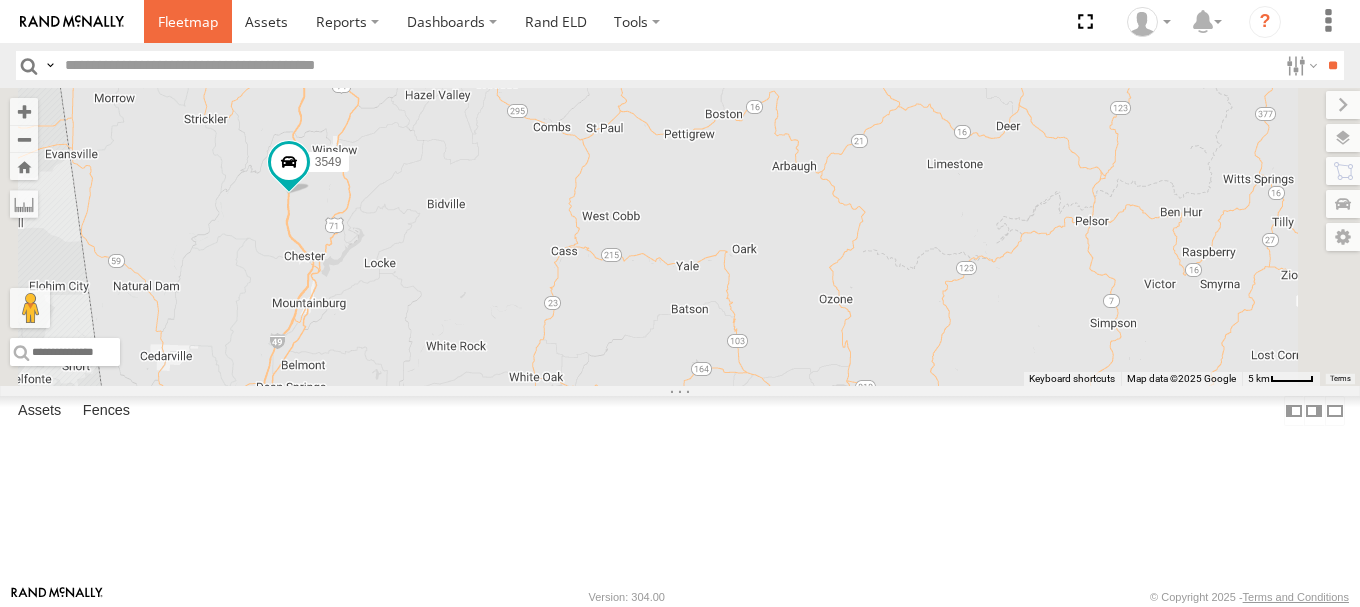click at bounding box center [188, 21] 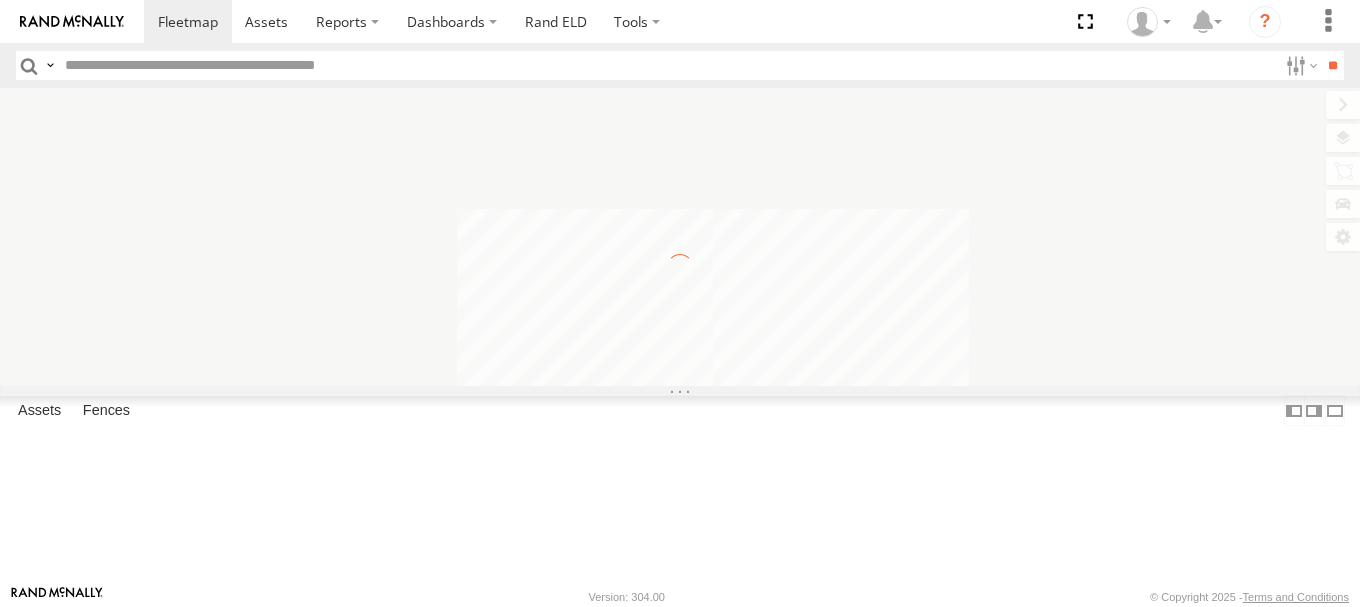 scroll, scrollTop: 0, scrollLeft: 0, axis: both 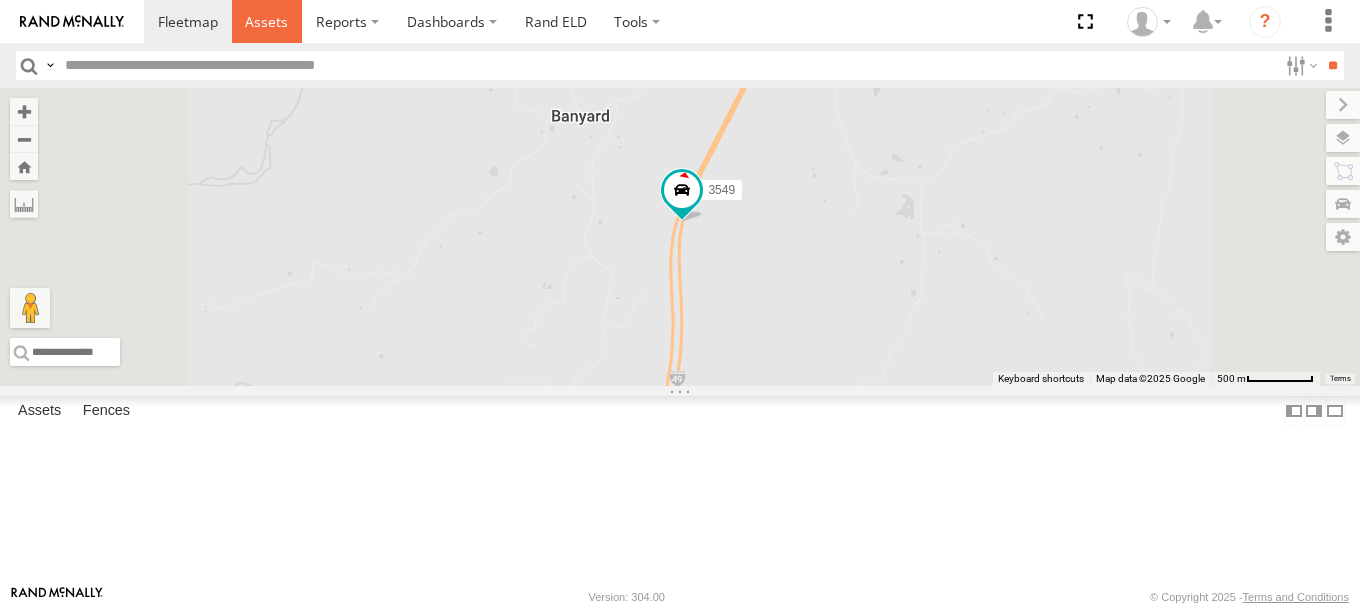 click at bounding box center [266, 21] 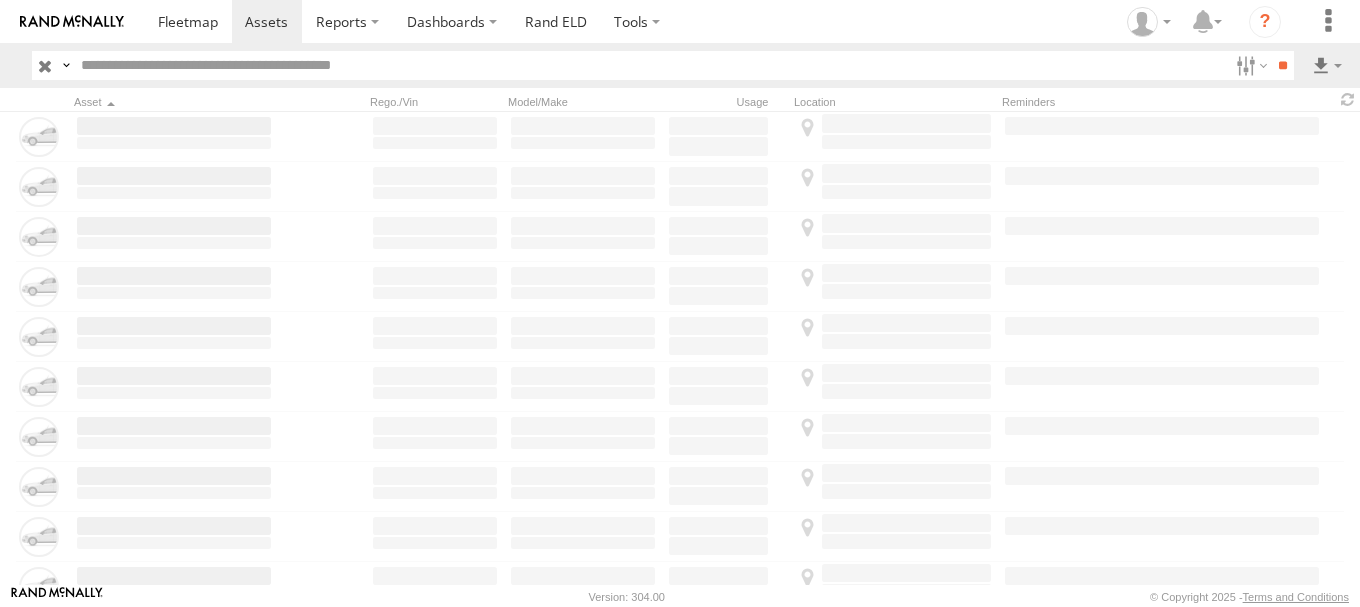 scroll, scrollTop: 0, scrollLeft: 0, axis: both 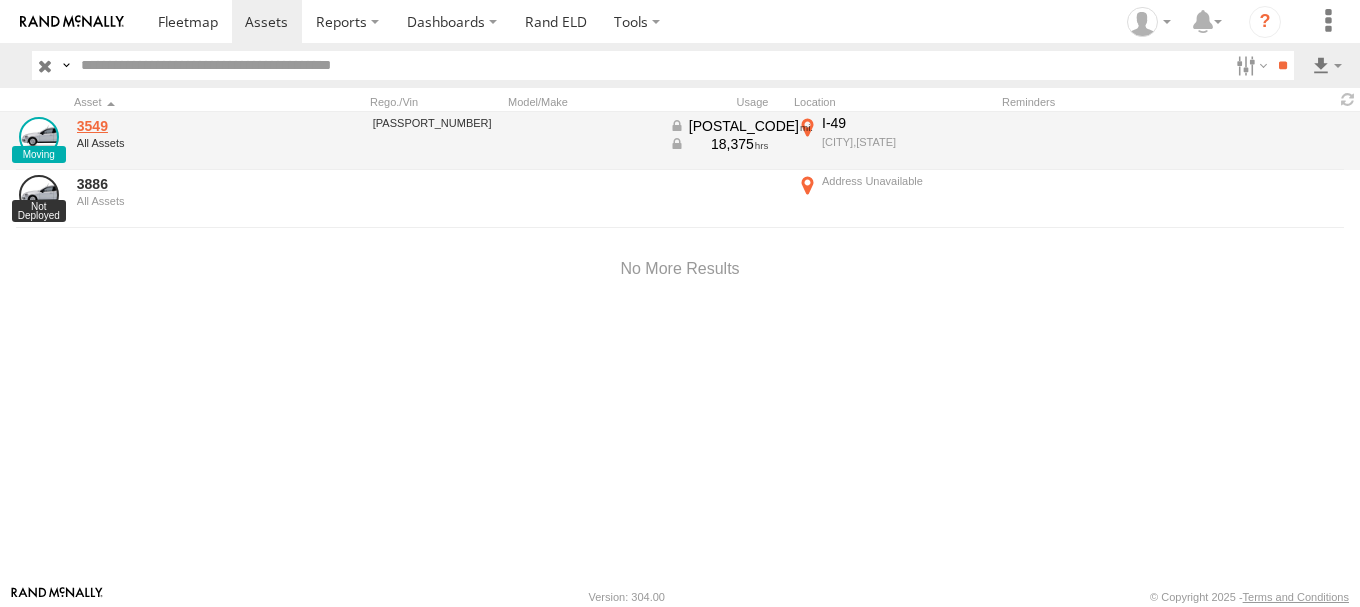 click on "3549" at bounding box center (174, 126) 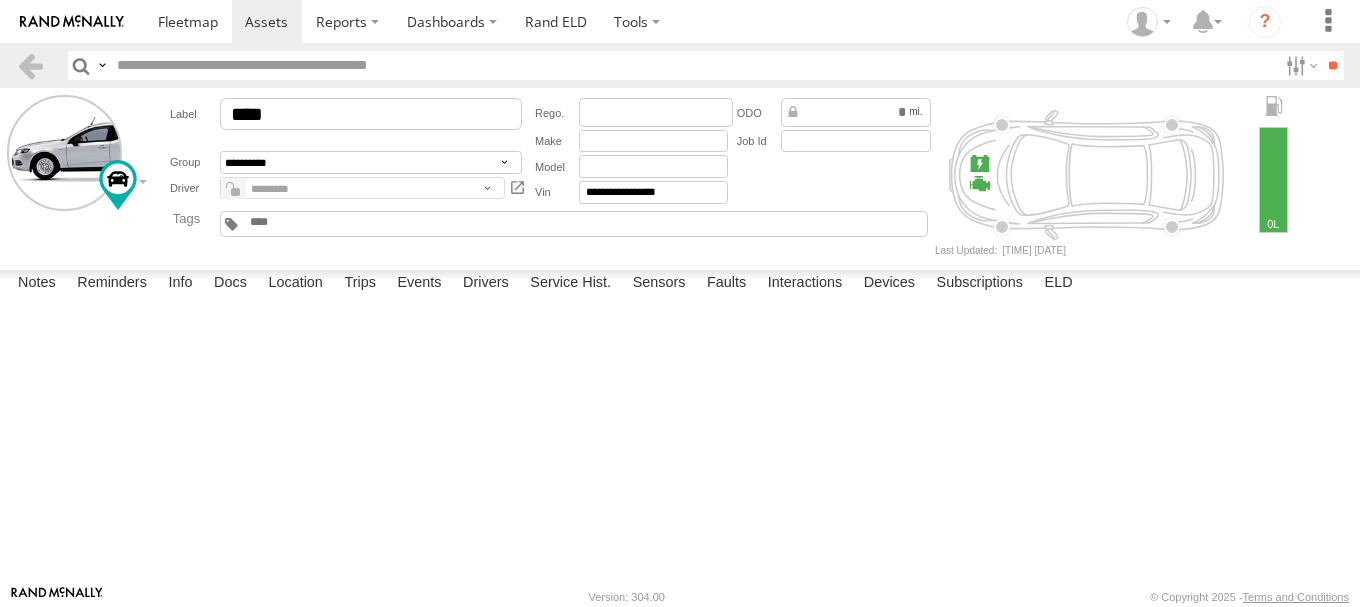 scroll, scrollTop: 0, scrollLeft: 0, axis: both 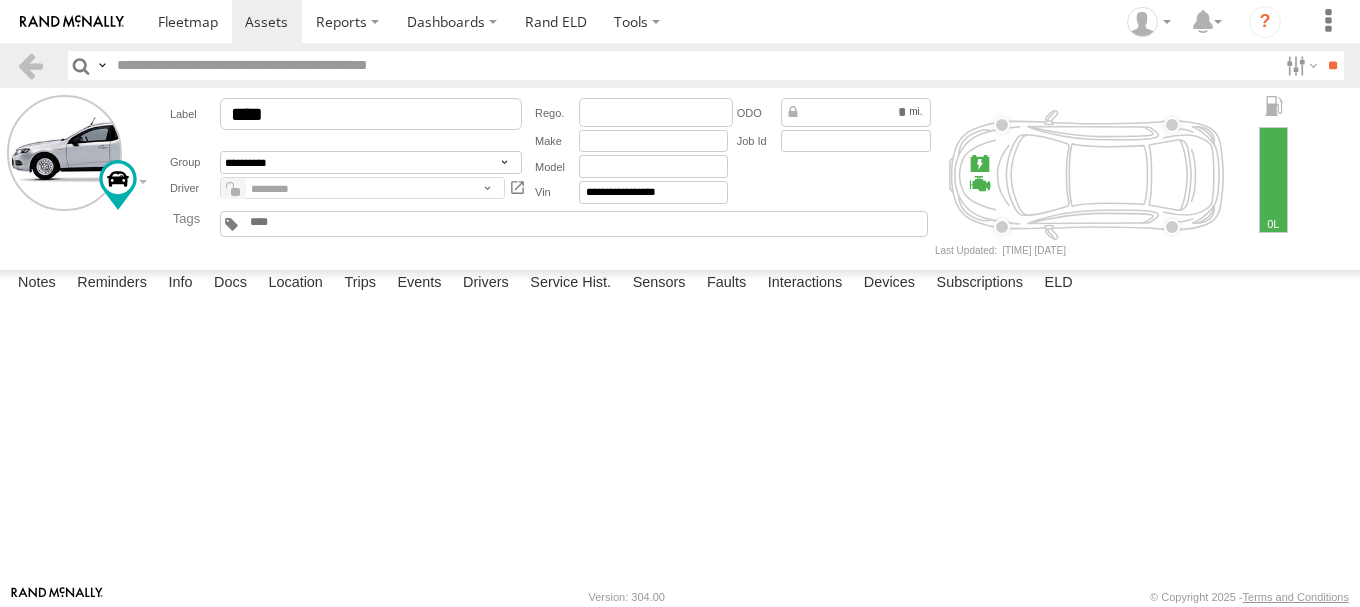 click at bounding box center [0, 0] 